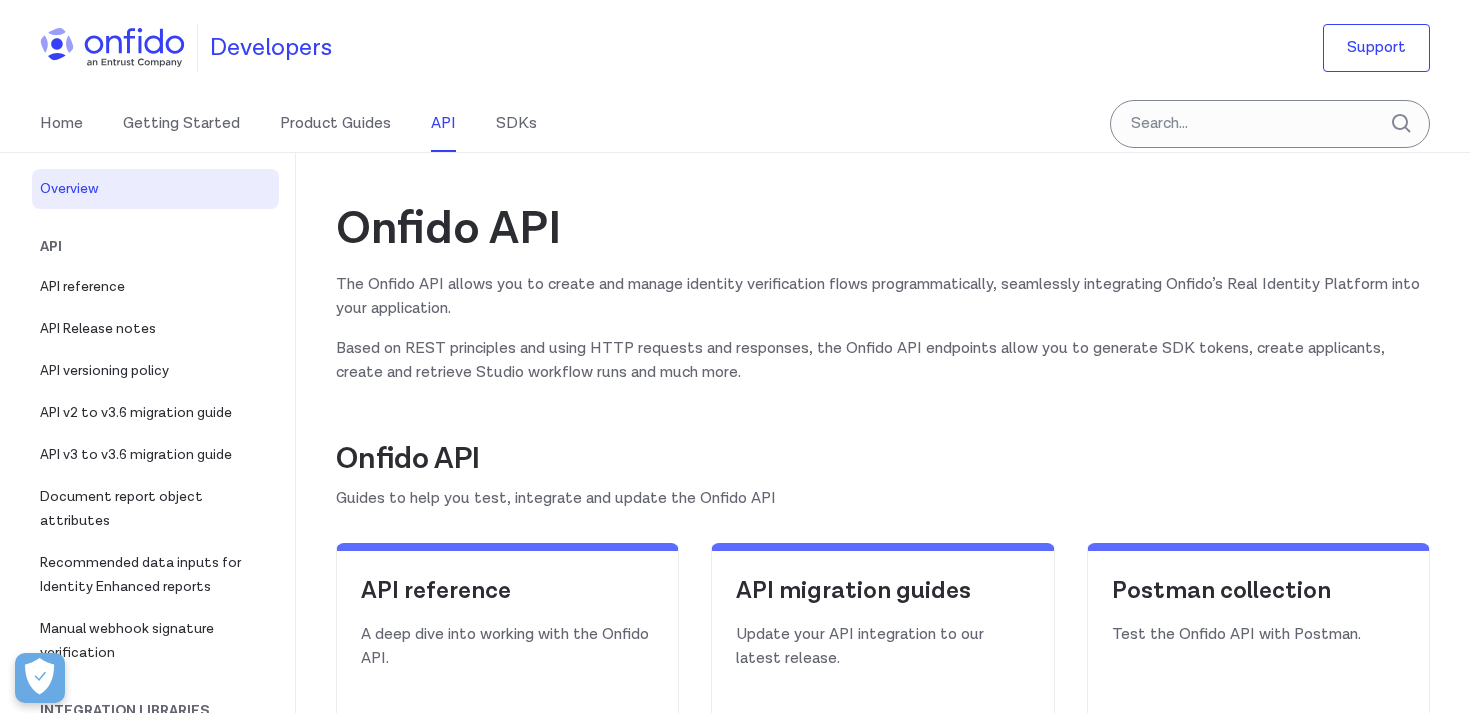 scroll, scrollTop: 0, scrollLeft: 0, axis: both 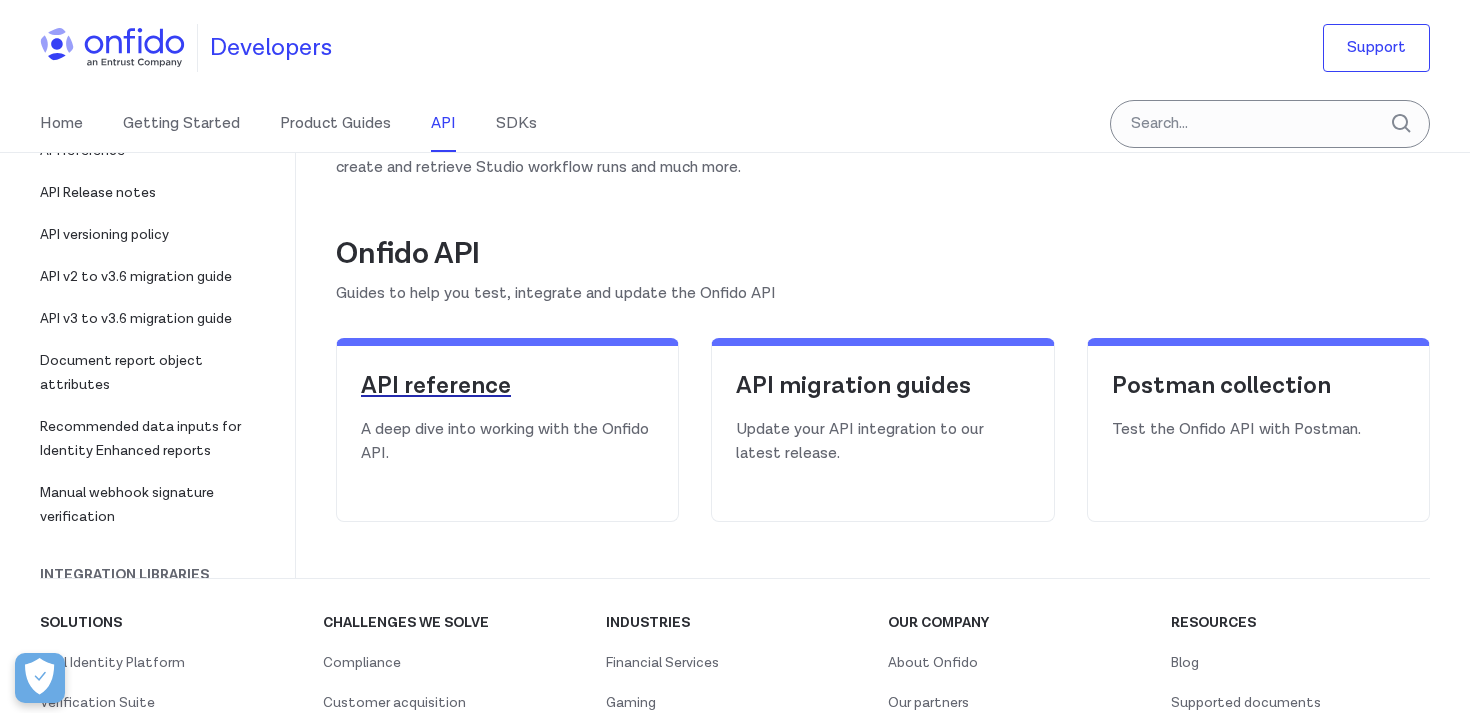 click on "API reference" at bounding box center [507, 386] 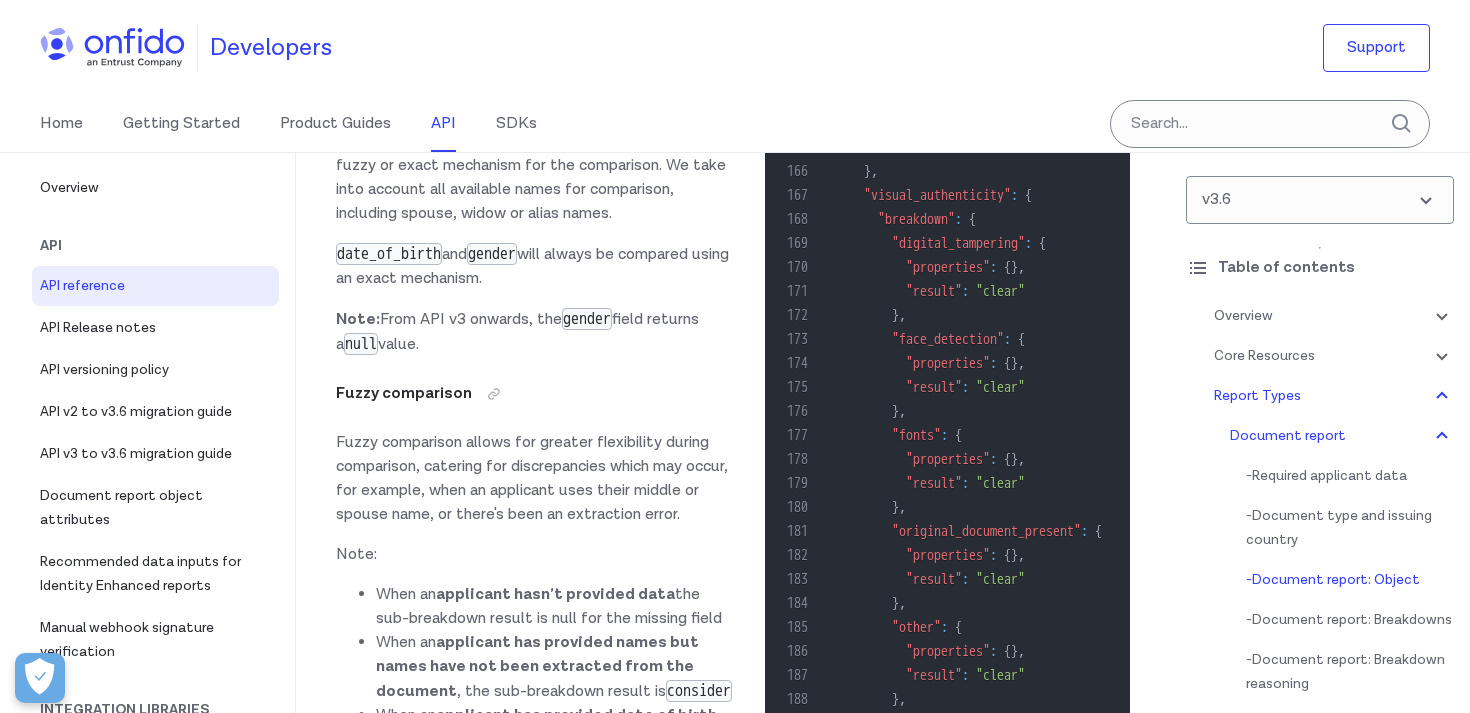 scroll, scrollTop: 86508, scrollLeft: 0, axis: vertical 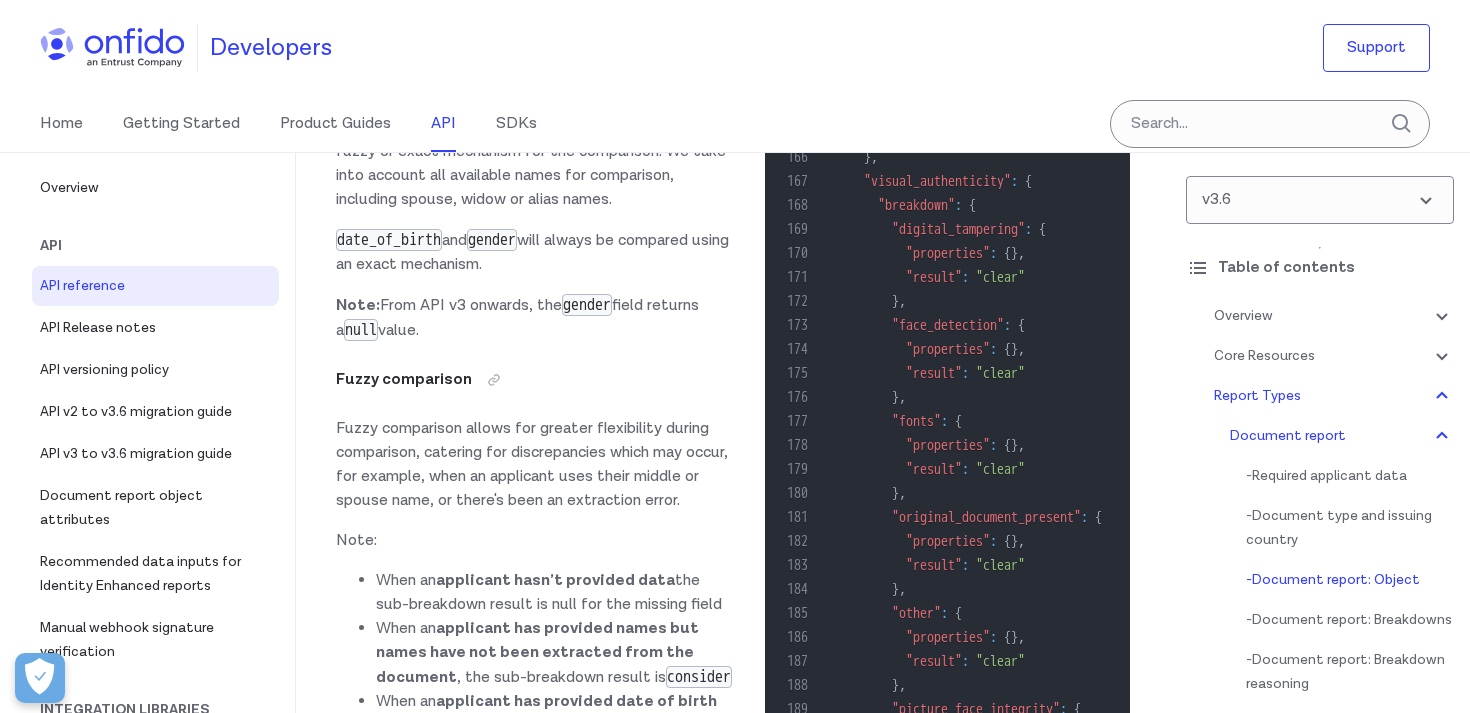 click on "If all underlying verifications pass, the overall result will be  clear ." at bounding box center [586, -3398] 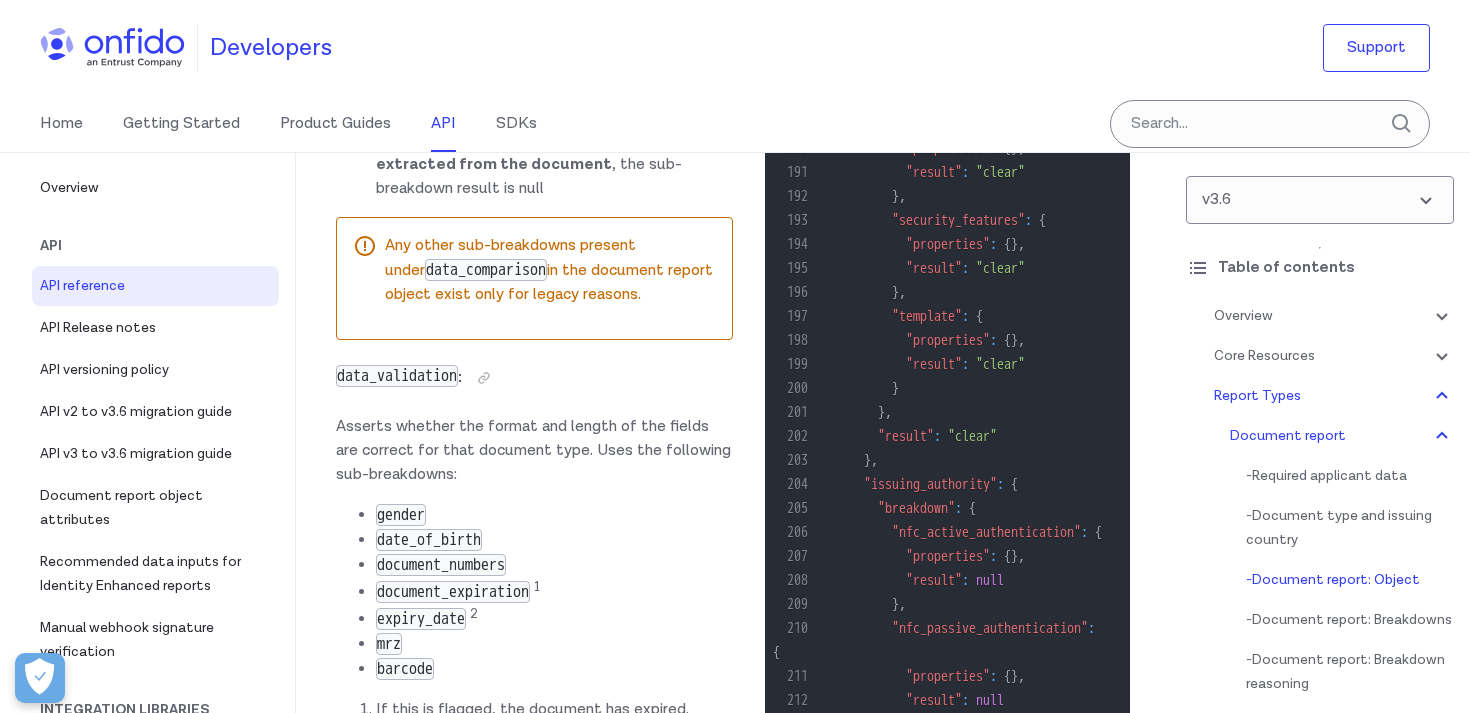scroll, scrollTop: 87091, scrollLeft: 0, axis: vertical 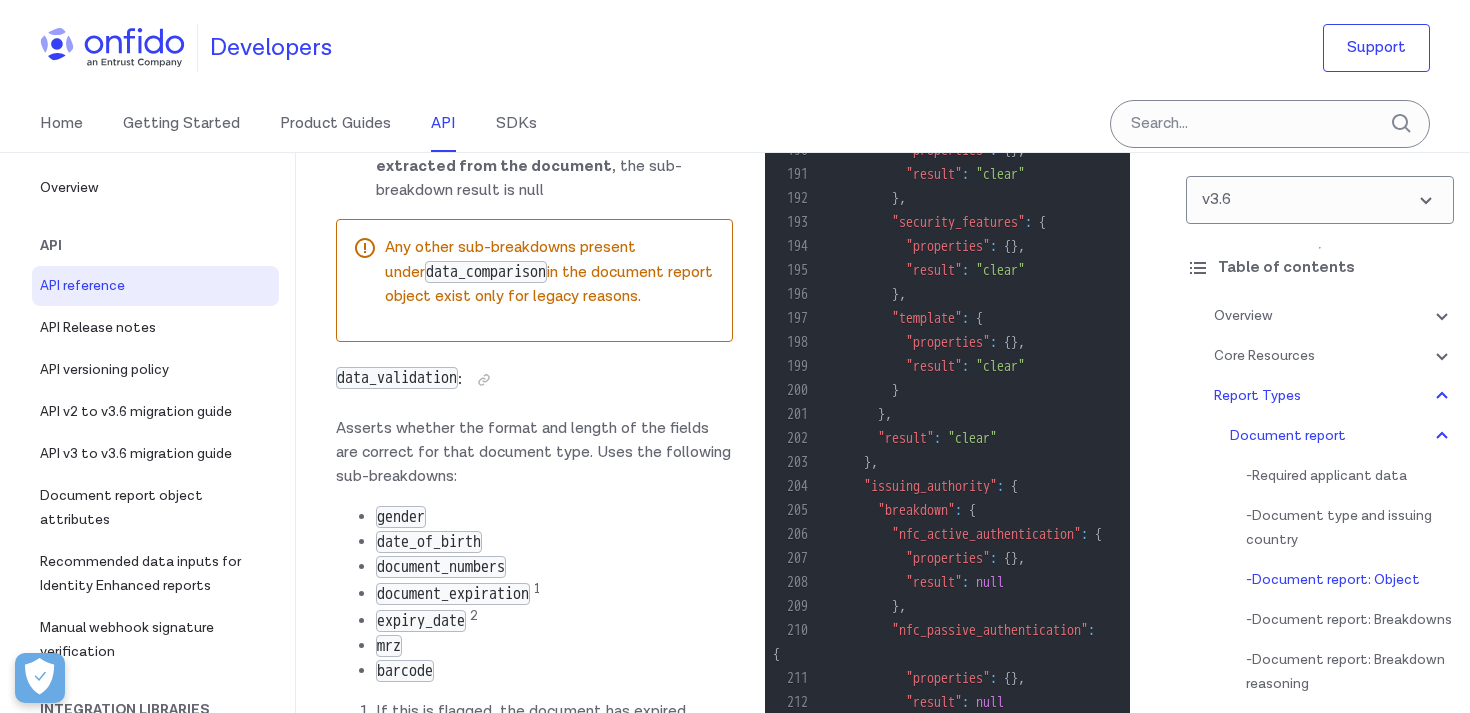 click on "If all underlying verifications pass, the overall sub result will be  clear . There are no indications the document is fraudulent." at bounding box center (589, -3500) 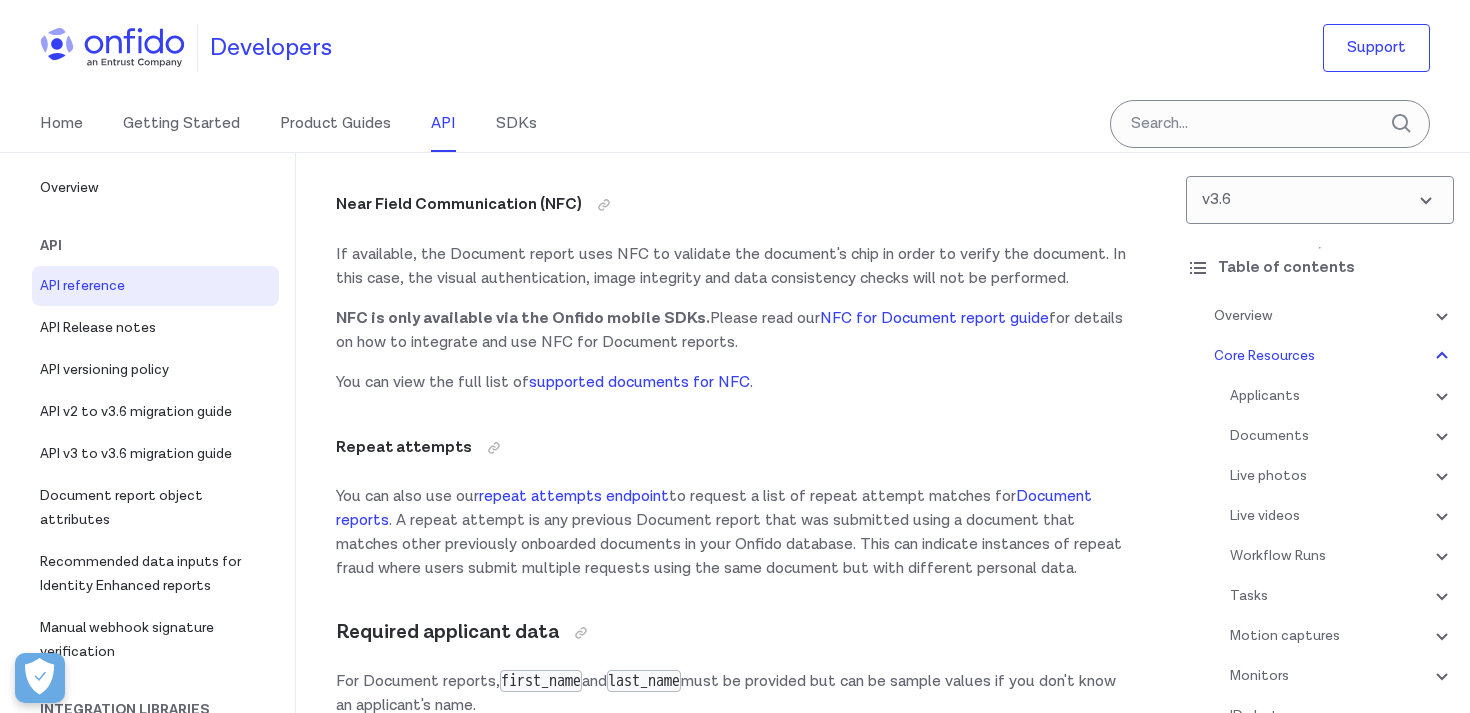 scroll, scrollTop: 81705, scrollLeft: 0, axis: vertical 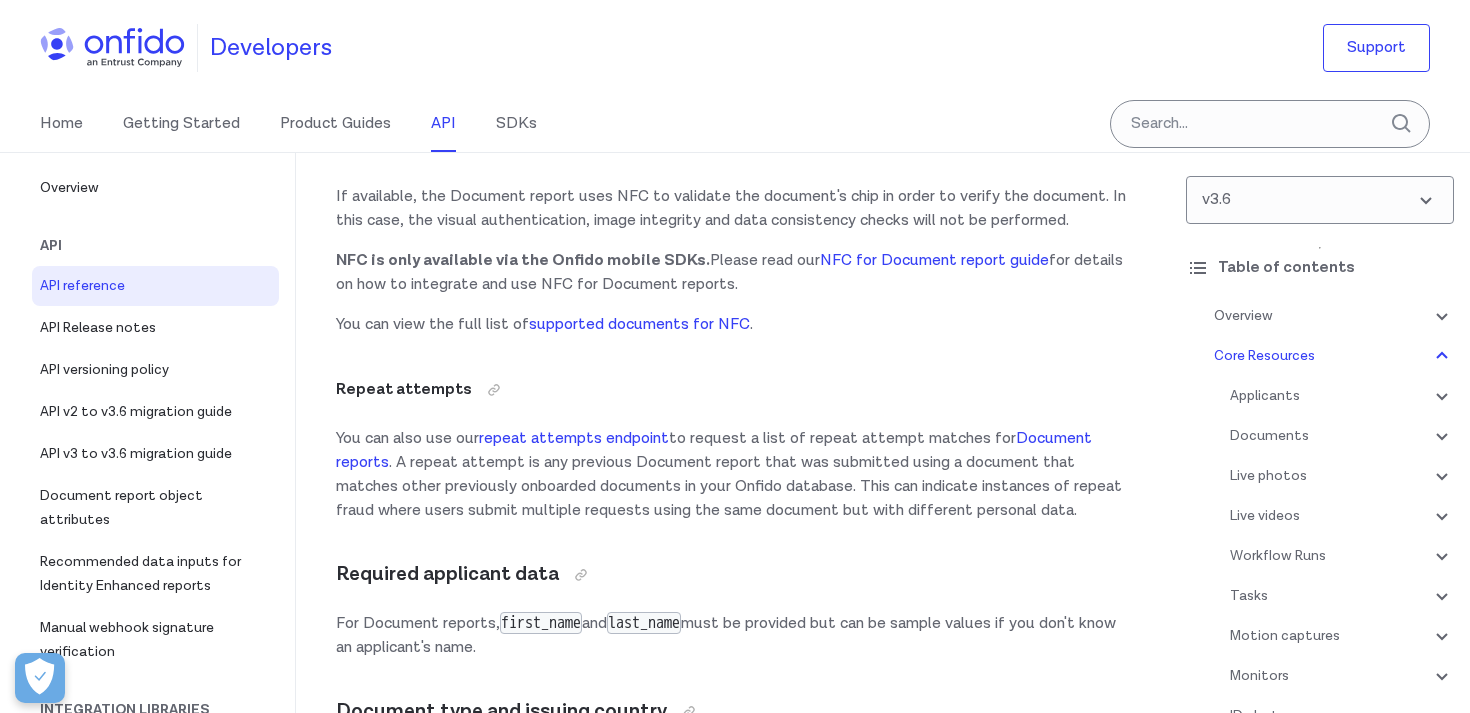 drag, startPoint x: 587, startPoint y: 402, endPoint x: 525, endPoint y: 432, distance: 68.8767 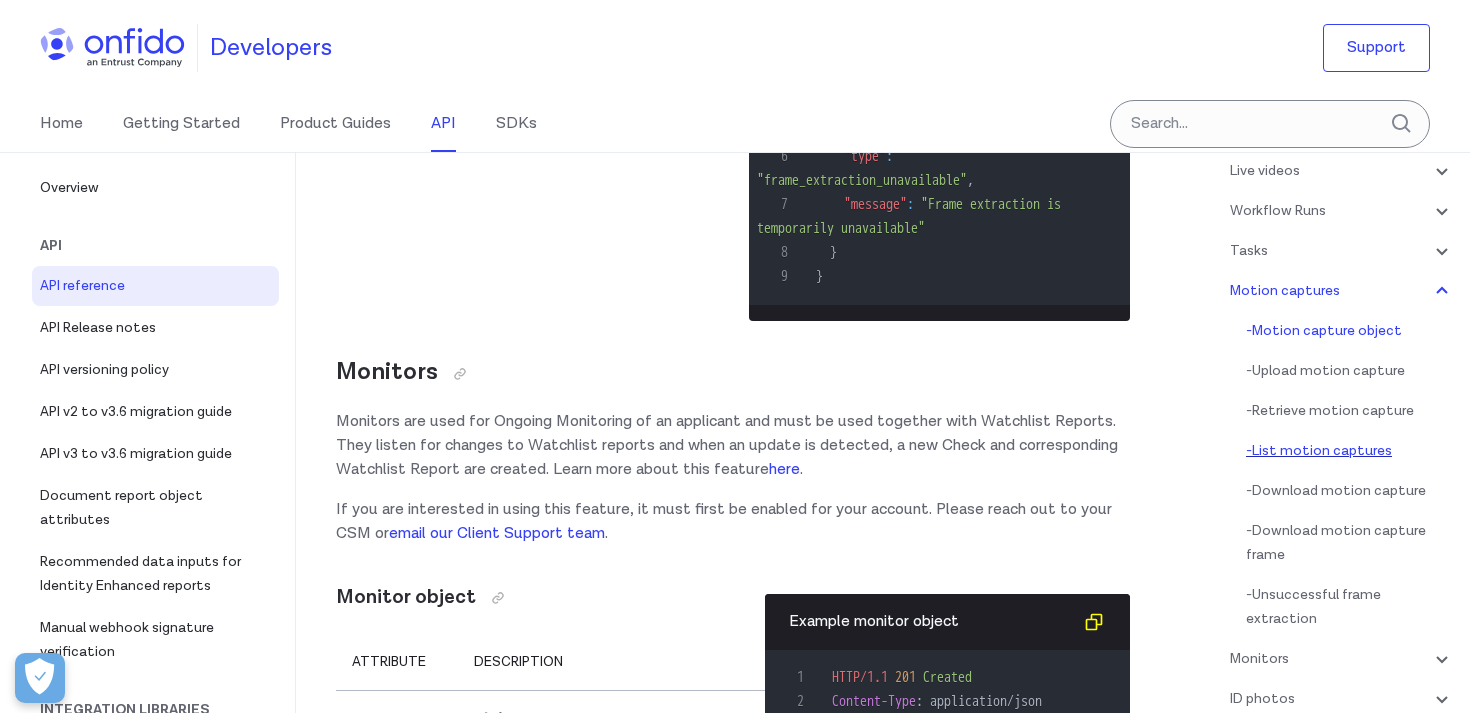 scroll, scrollTop: 655, scrollLeft: 0, axis: vertical 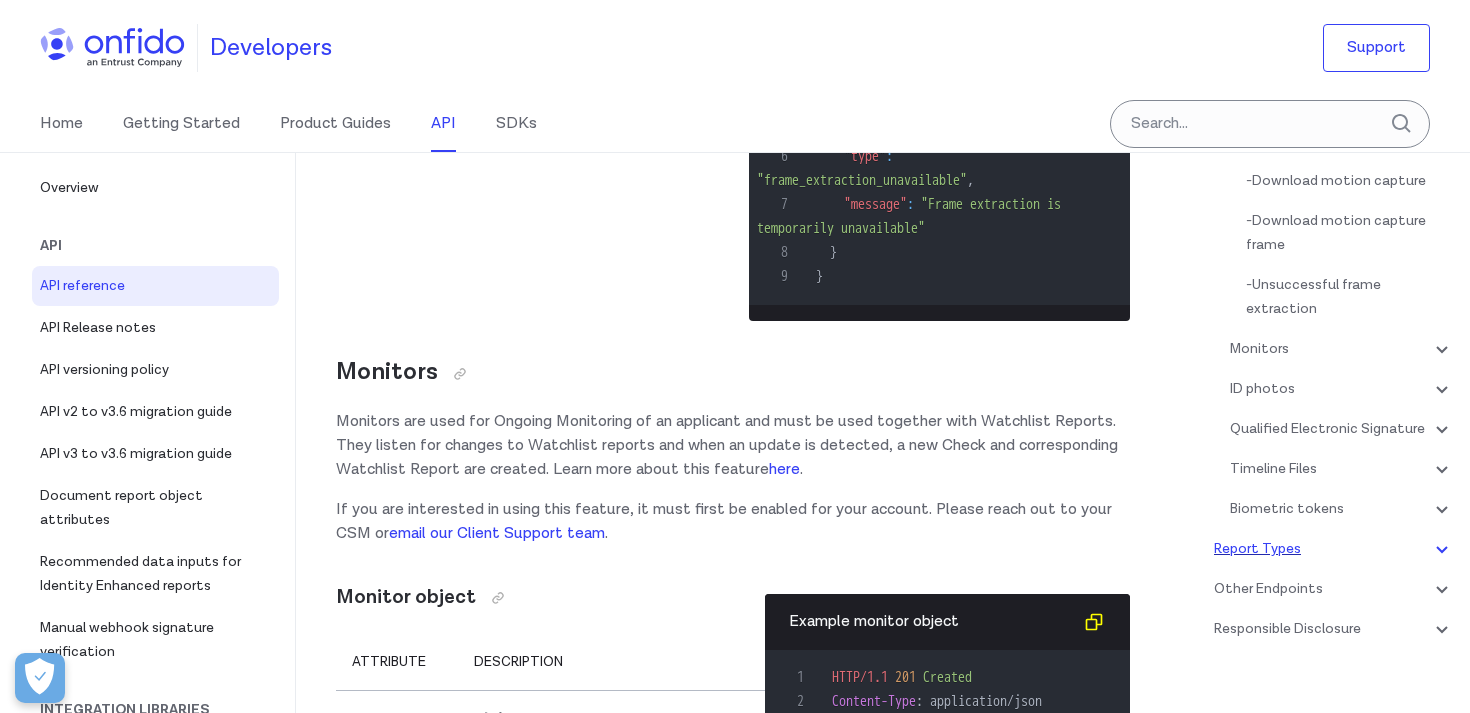 click 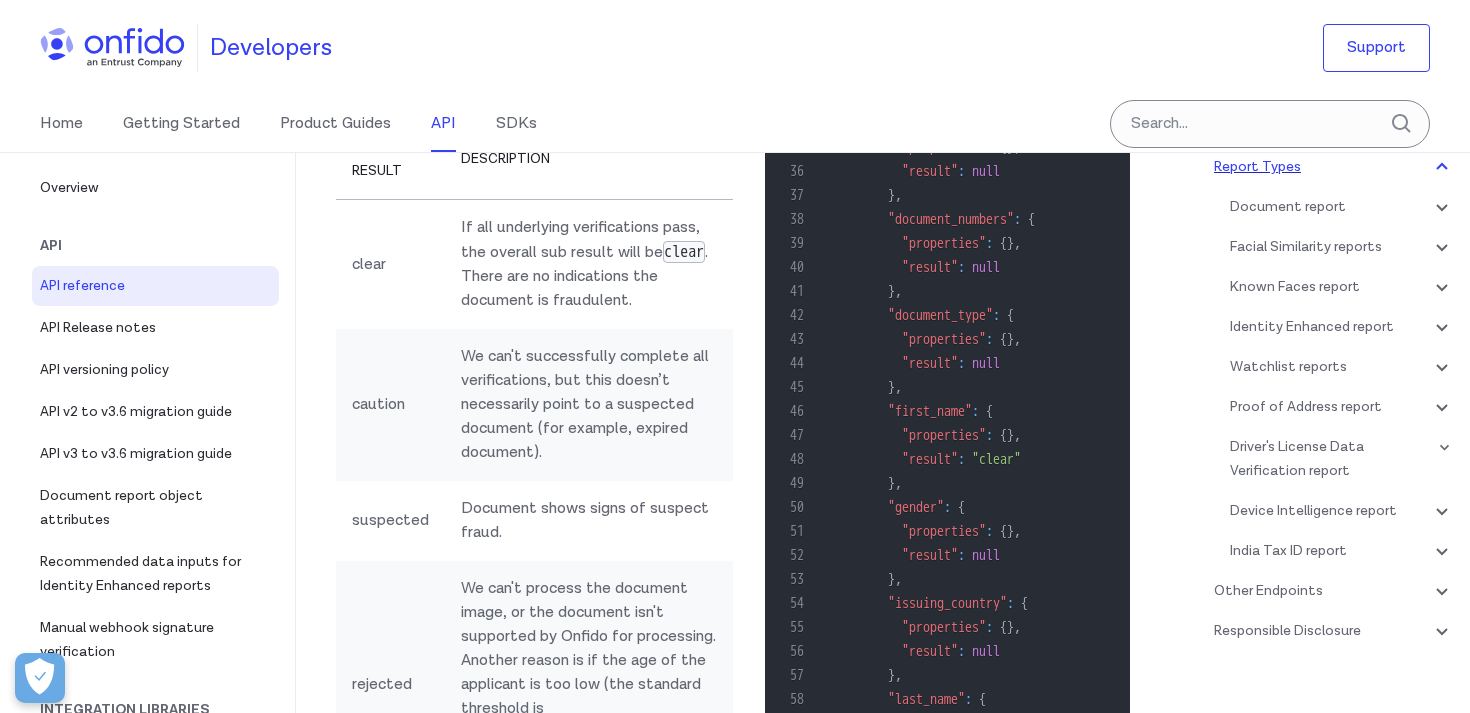scroll, scrollTop: 232, scrollLeft: 0, axis: vertical 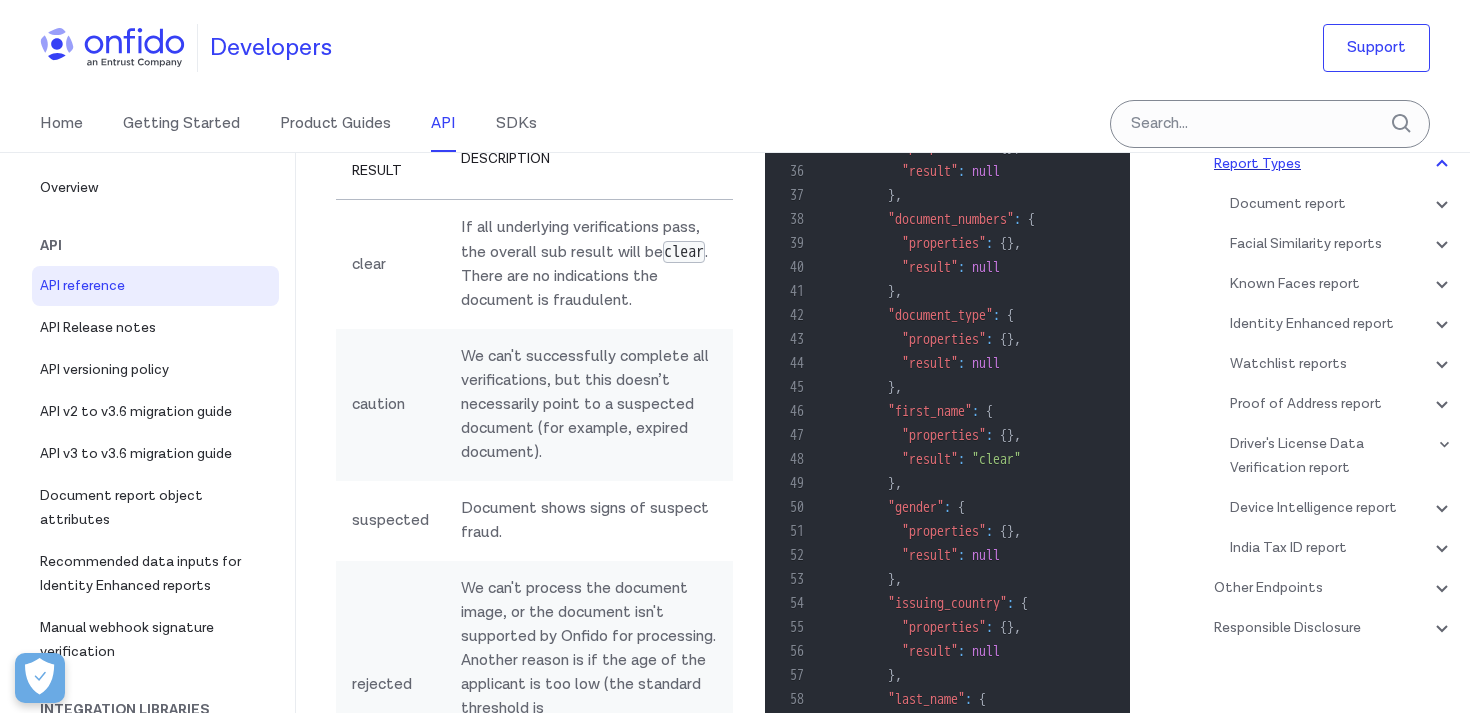 click on "Facial Similarity reports" at bounding box center [1342, 244] 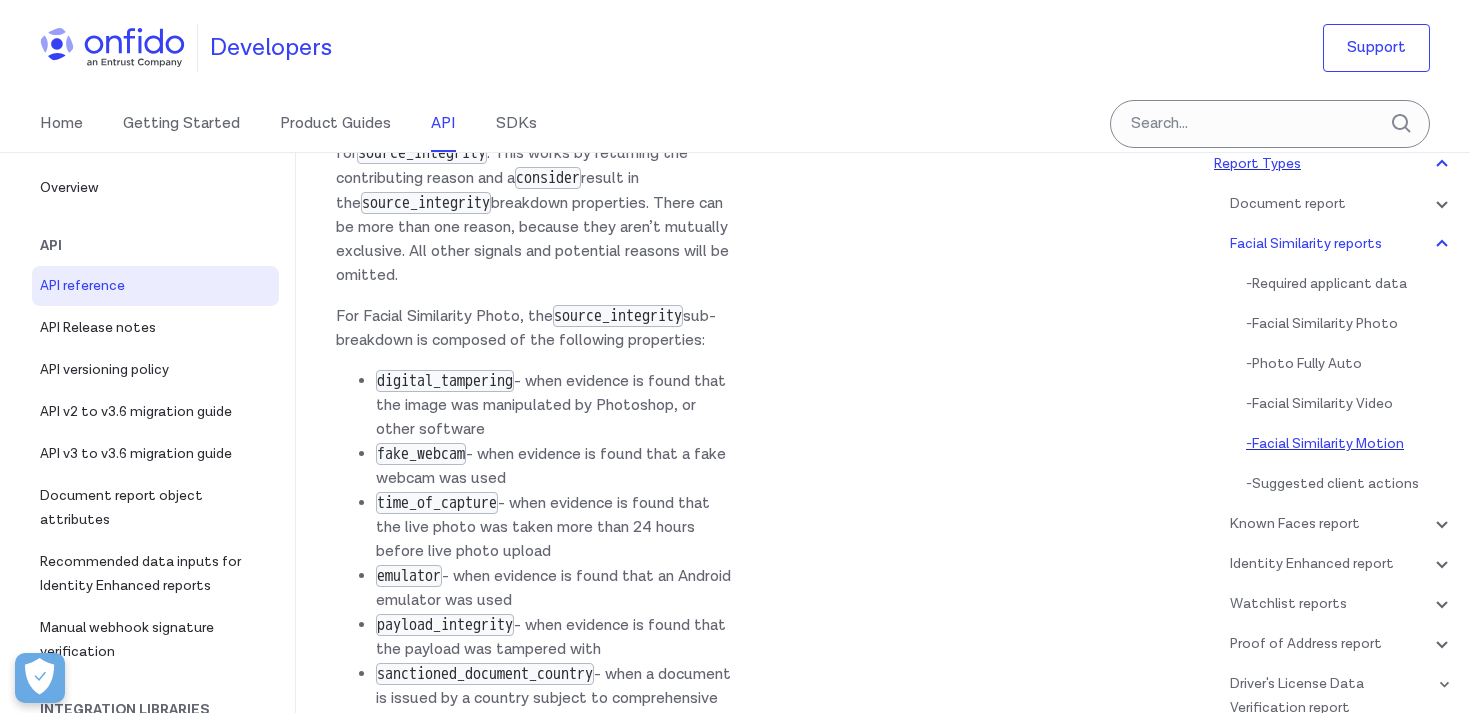 click on "-  Facial Similarity Motion" at bounding box center [1350, 444] 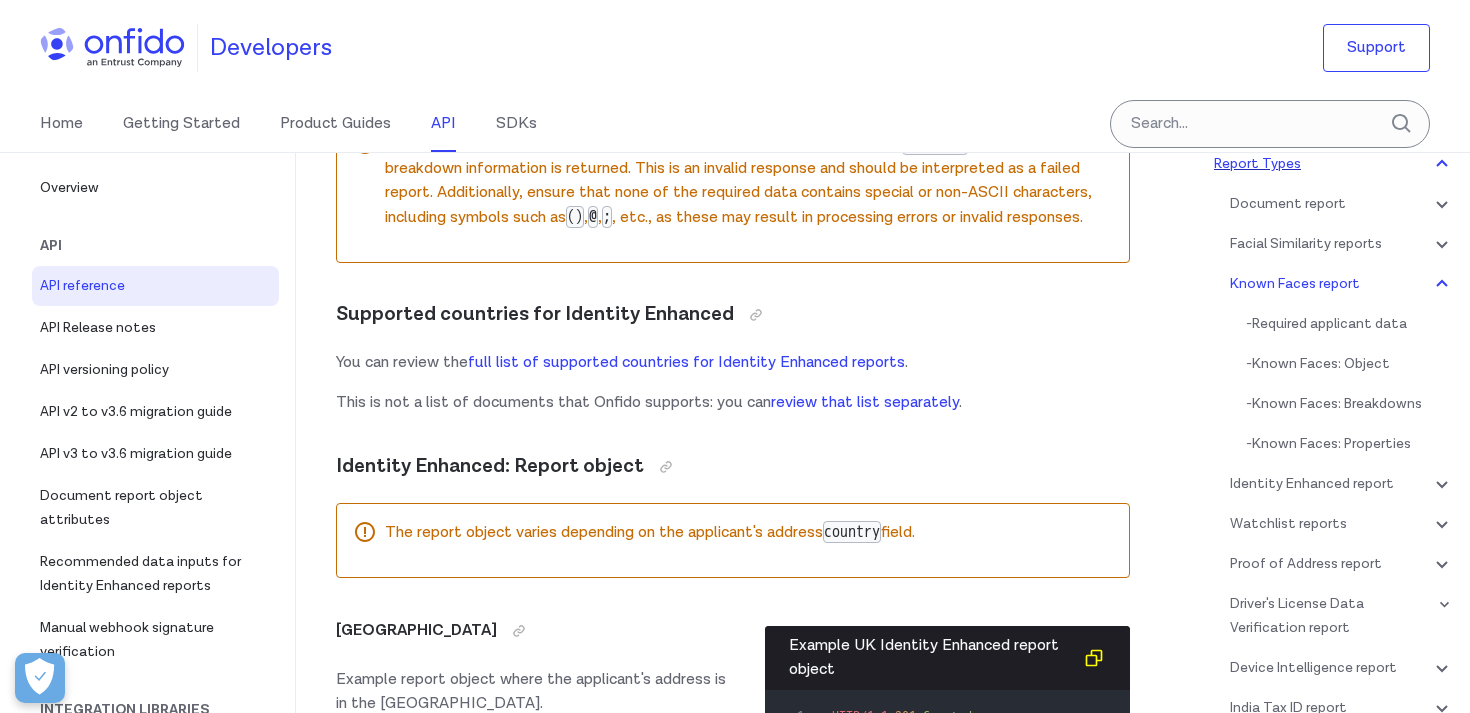 scroll, scrollTop: 129882, scrollLeft: 0, axis: vertical 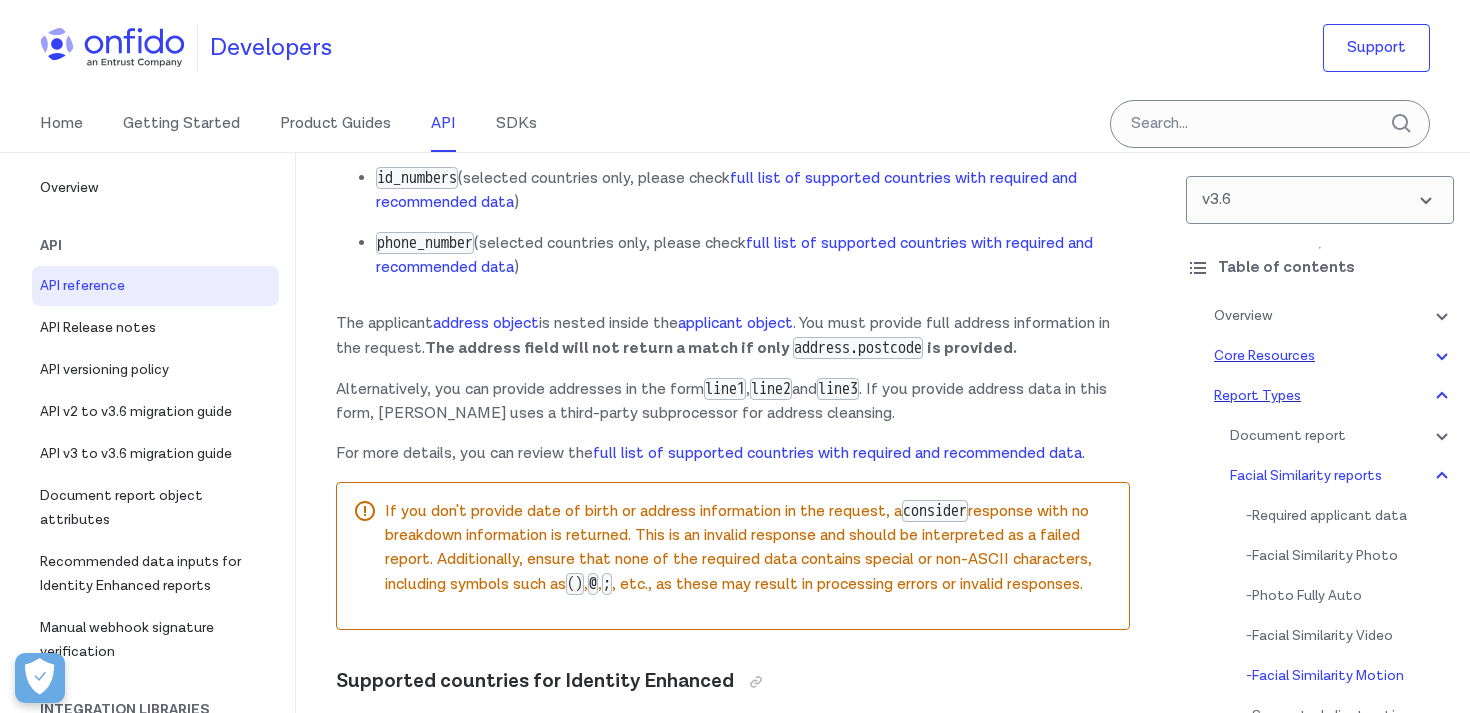click 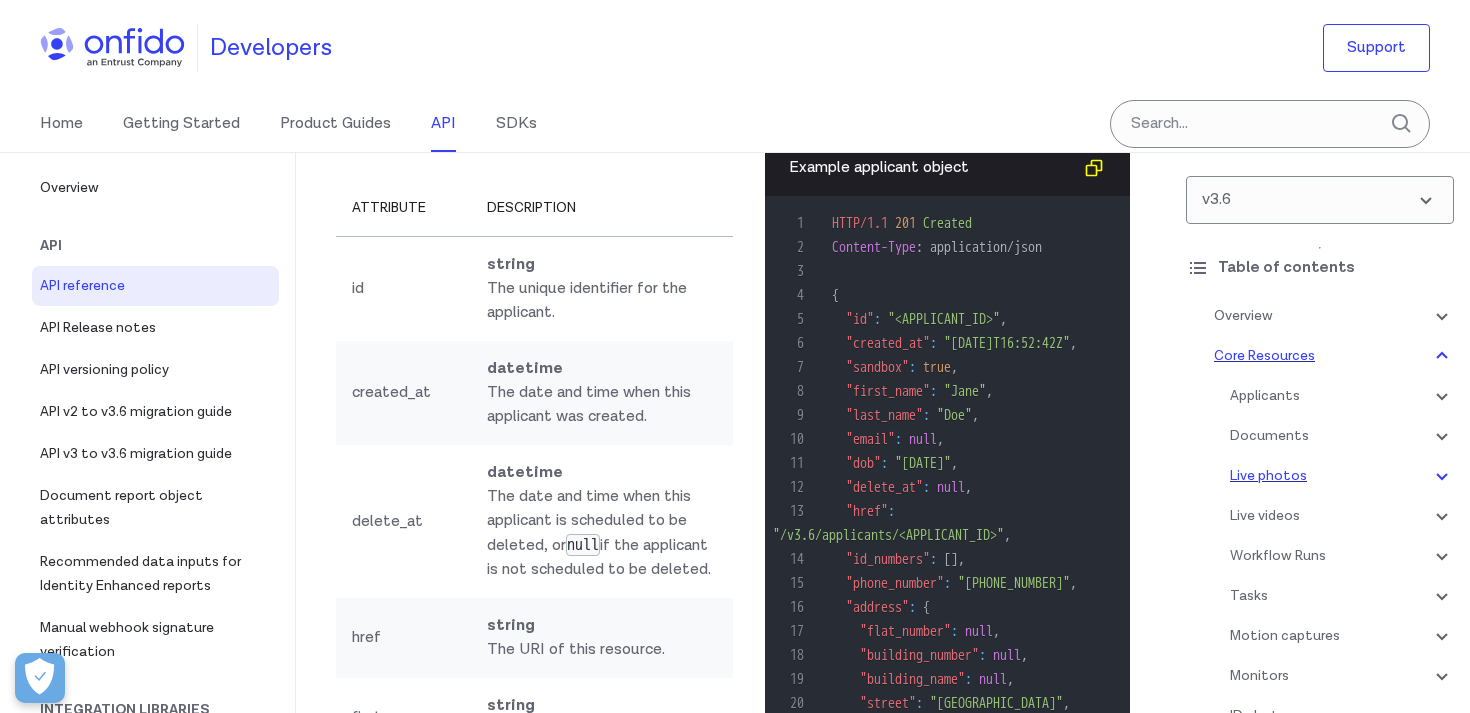click 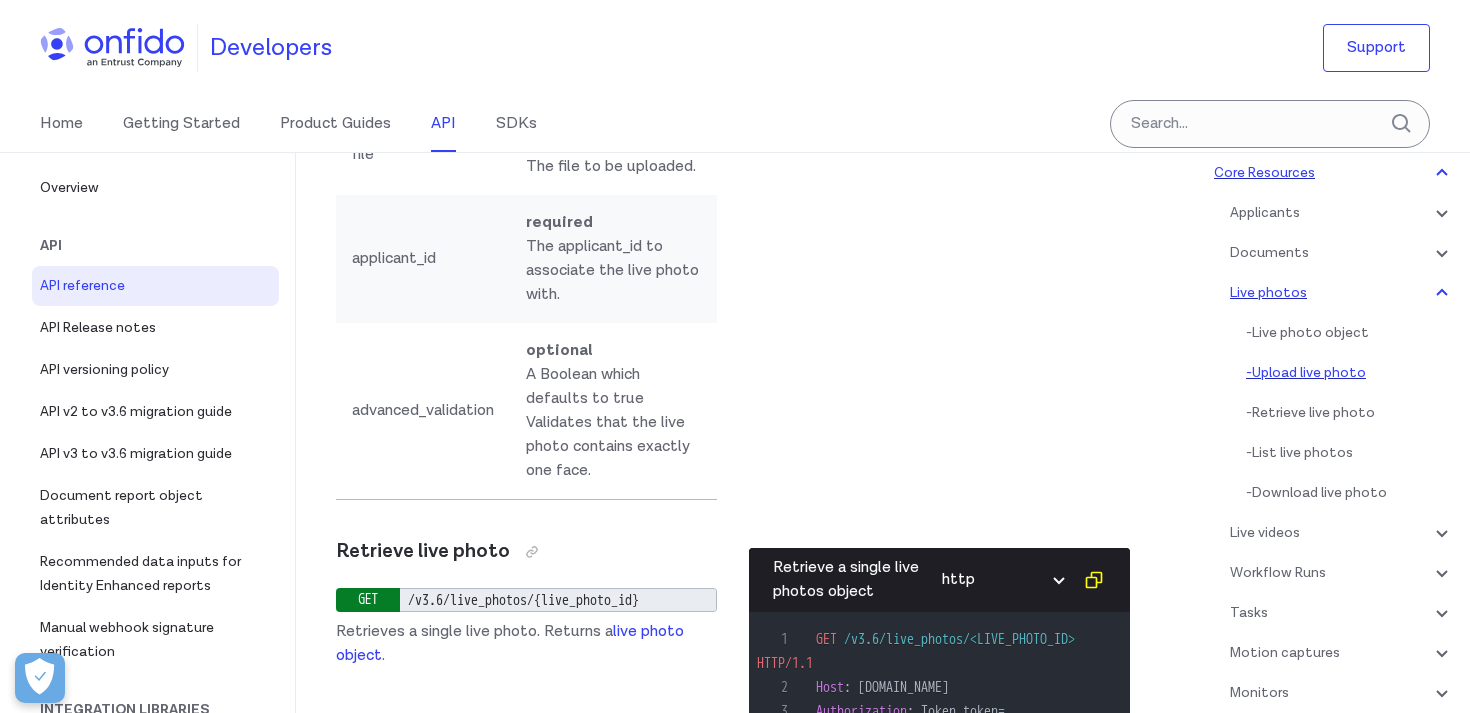 scroll, scrollTop: 184, scrollLeft: 0, axis: vertical 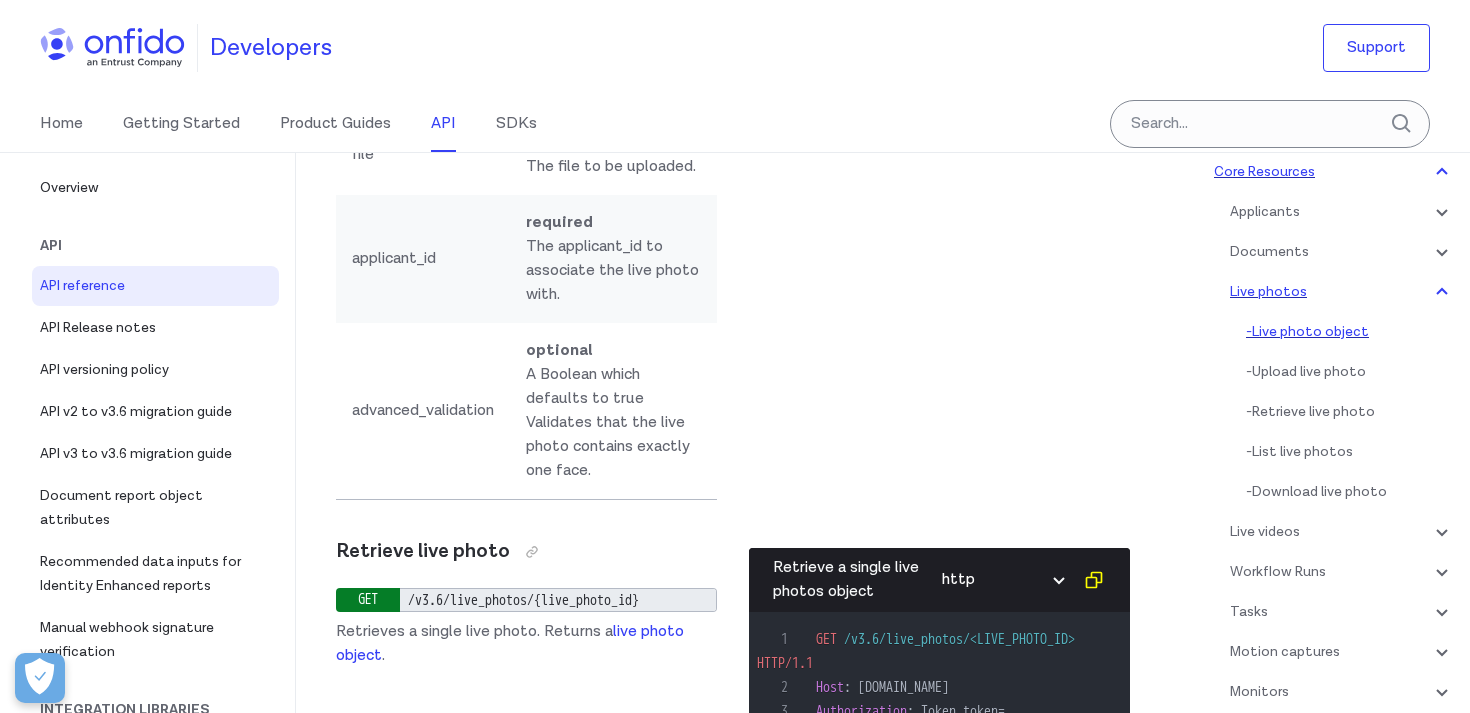 click on "-  Live photo object" at bounding box center [1350, 332] 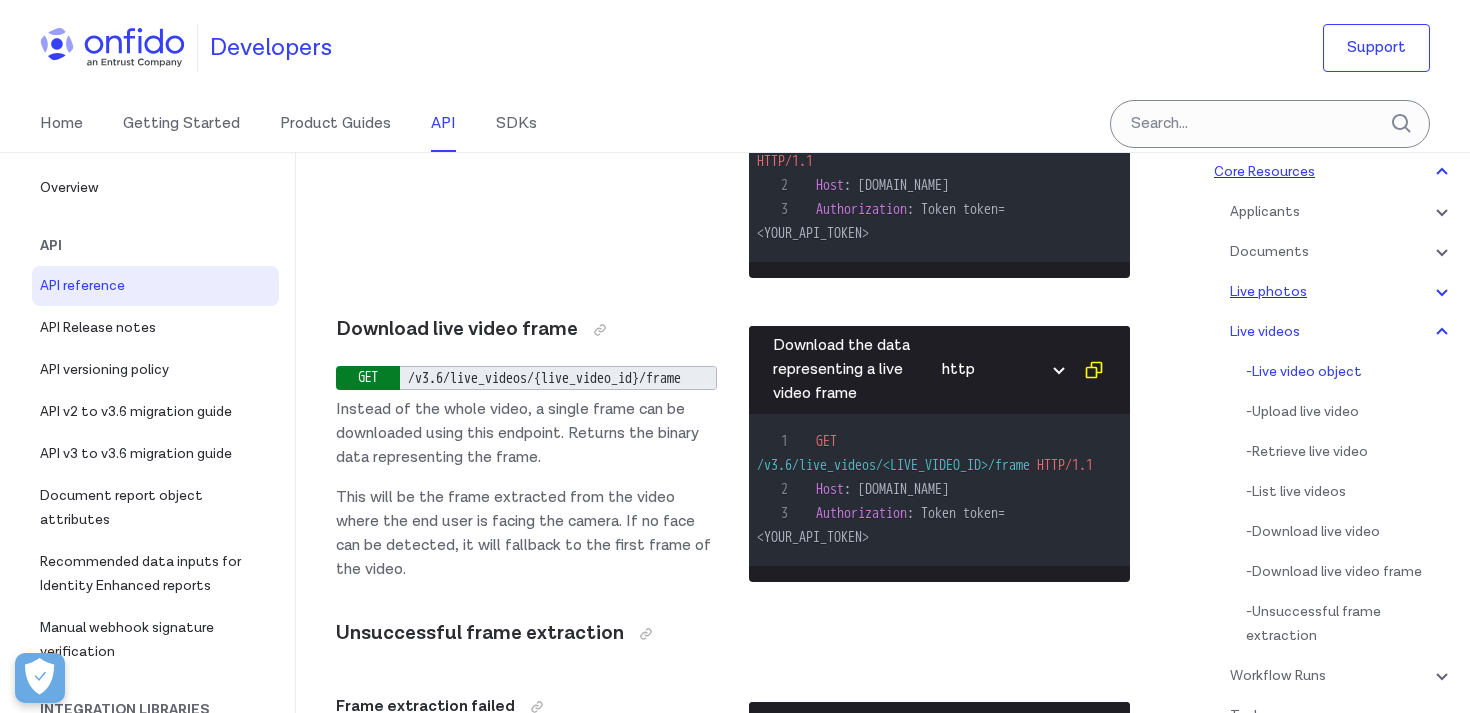scroll, scrollTop: 44902, scrollLeft: 0, axis: vertical 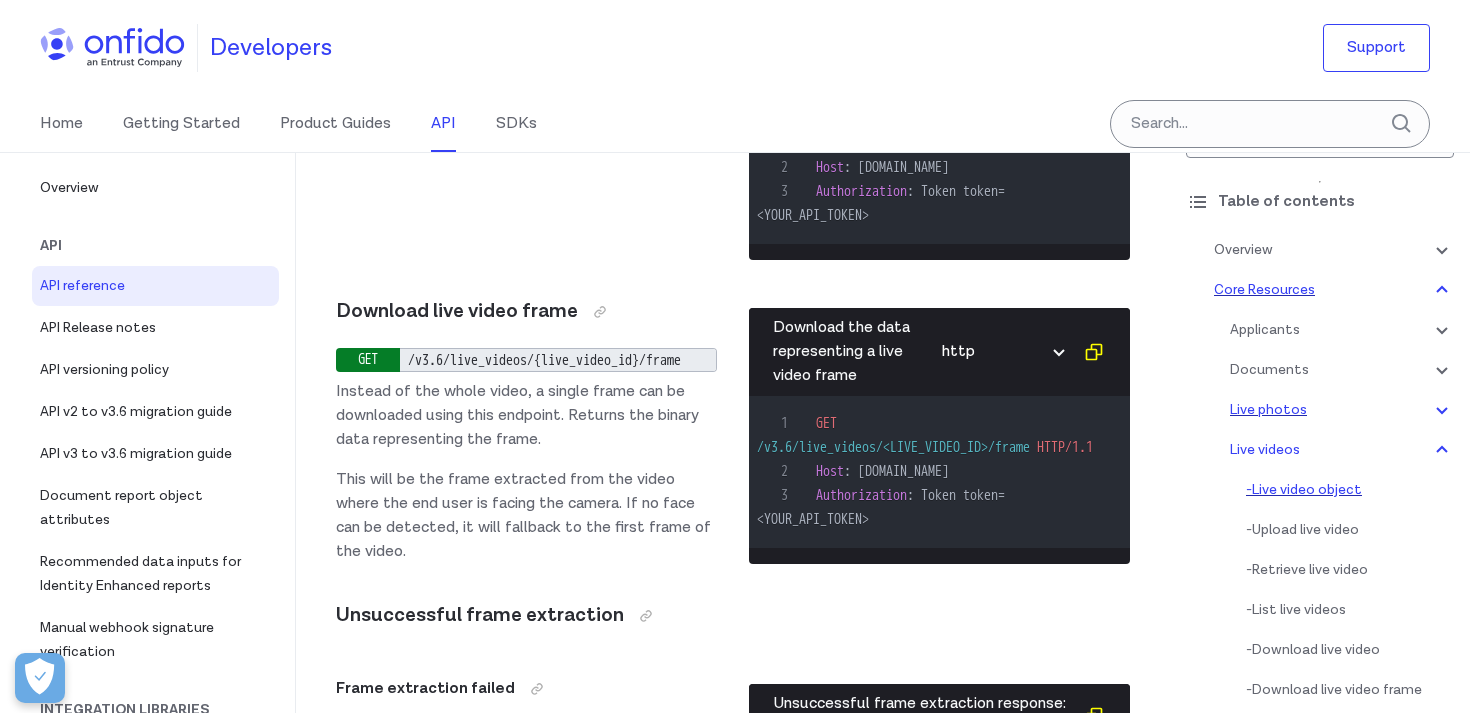 click on "-  Live video object" at bounding box center [1350, 490] 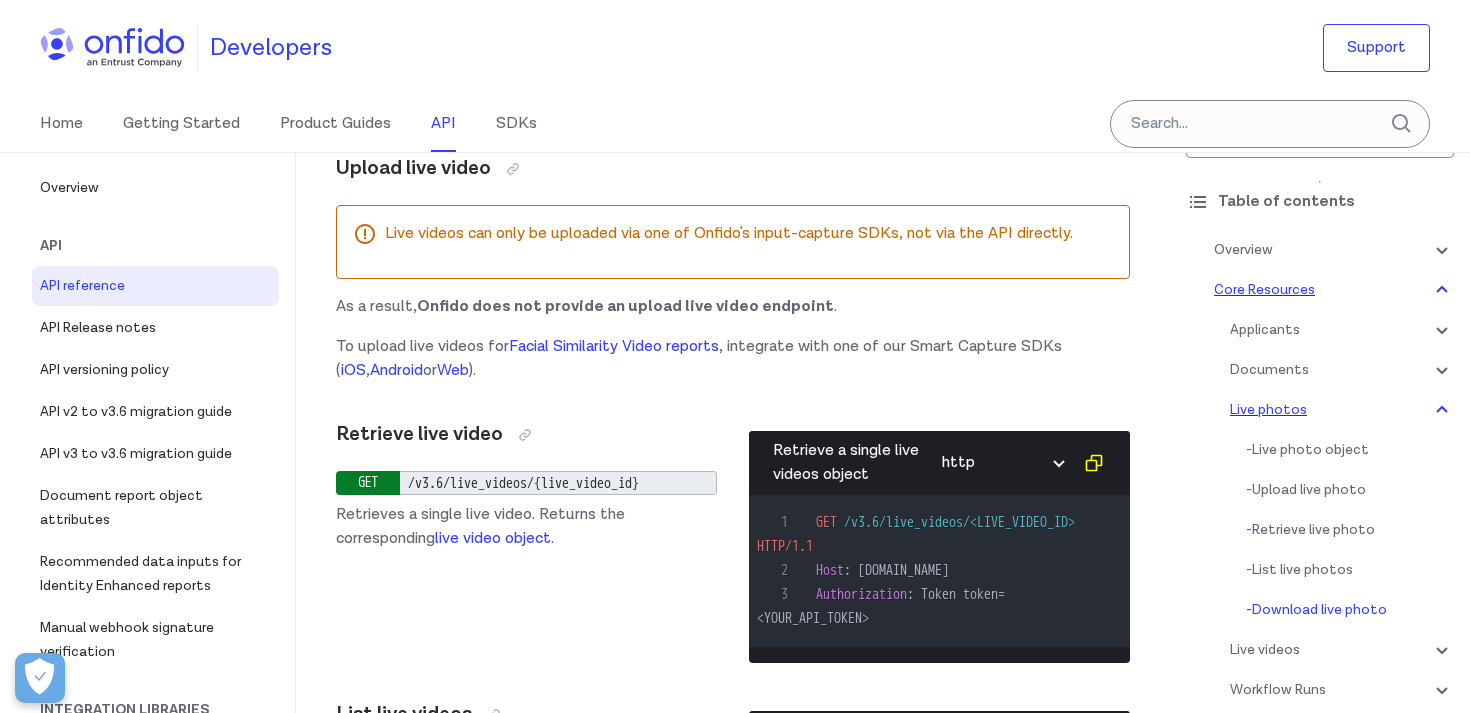 scroll, scrollTop: 43815, scrollLeft: 0, axis: vertical 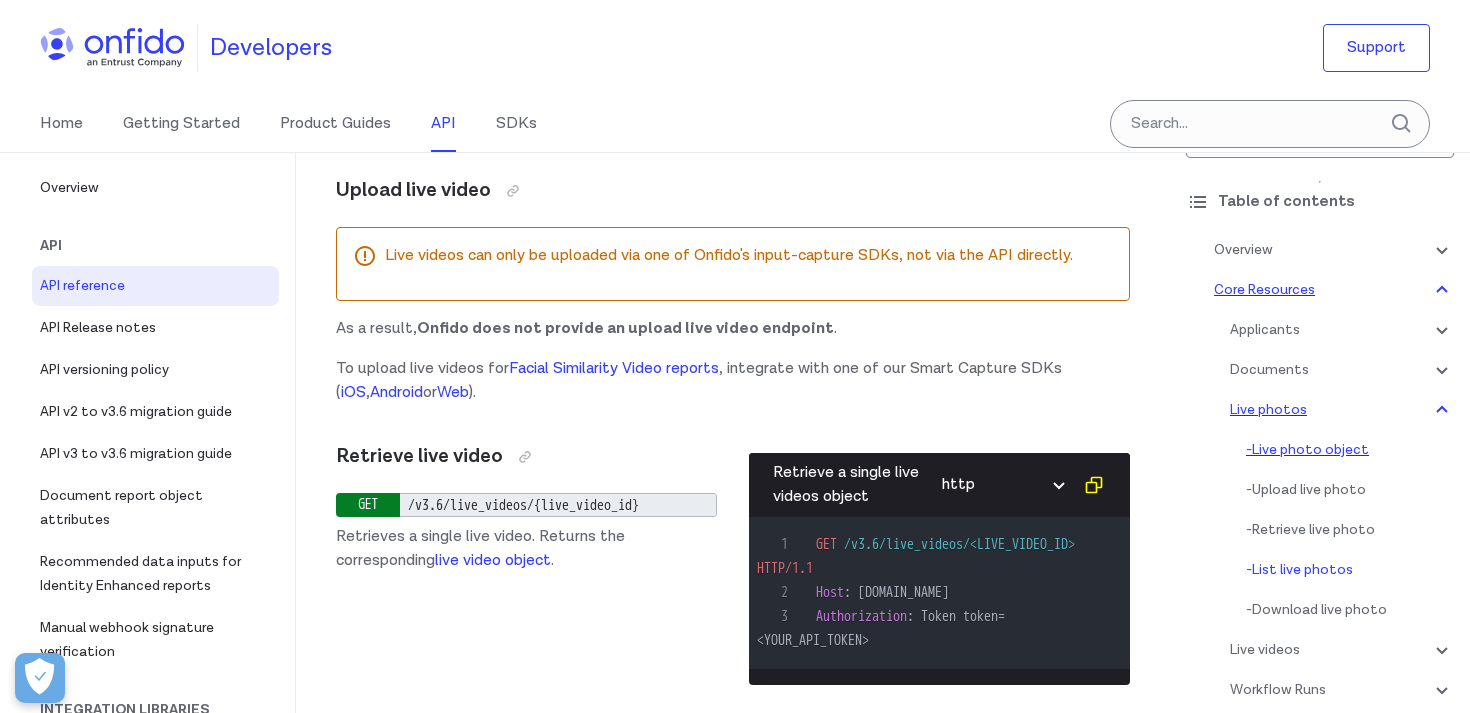 click on "-  Live photo object" at bounding box center (1350, 450) 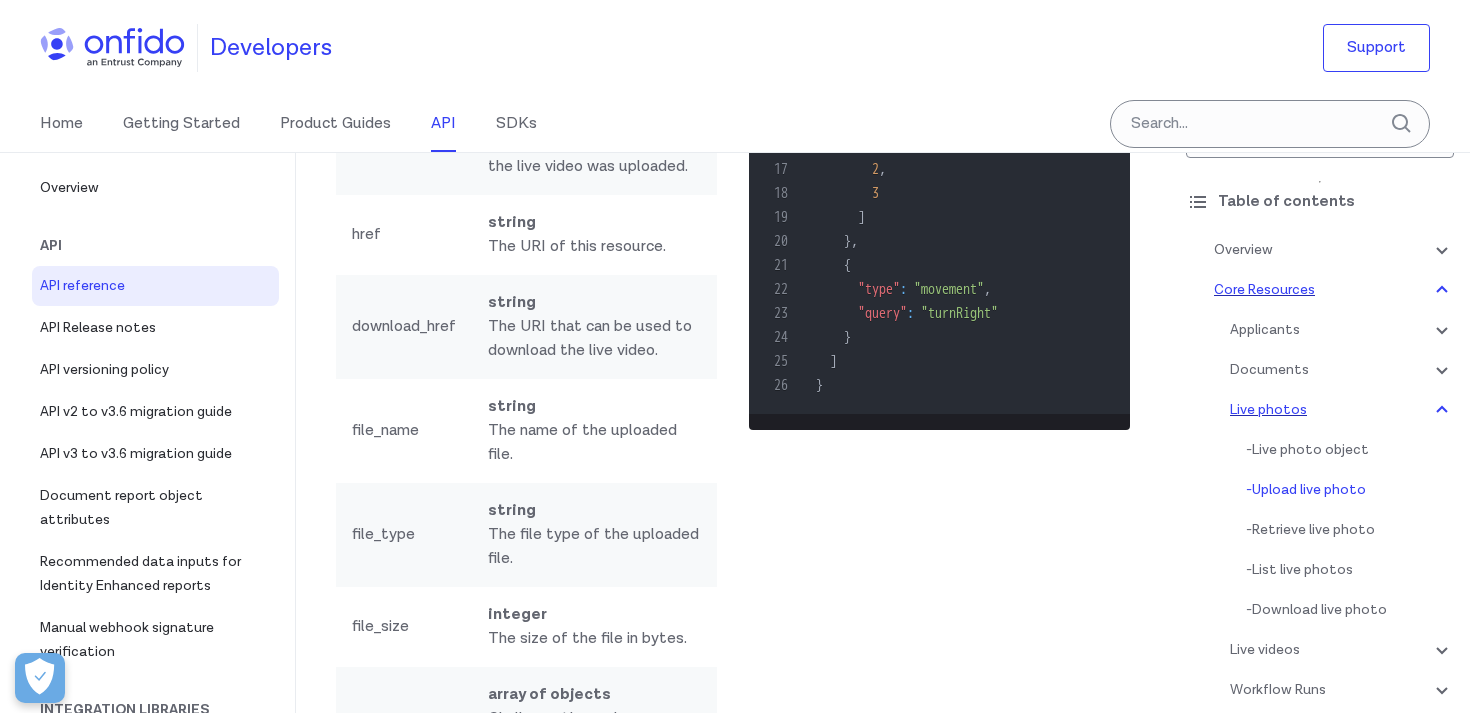 scroll, scrollTop: 43163, scrollLeft: 0, axis: vertical 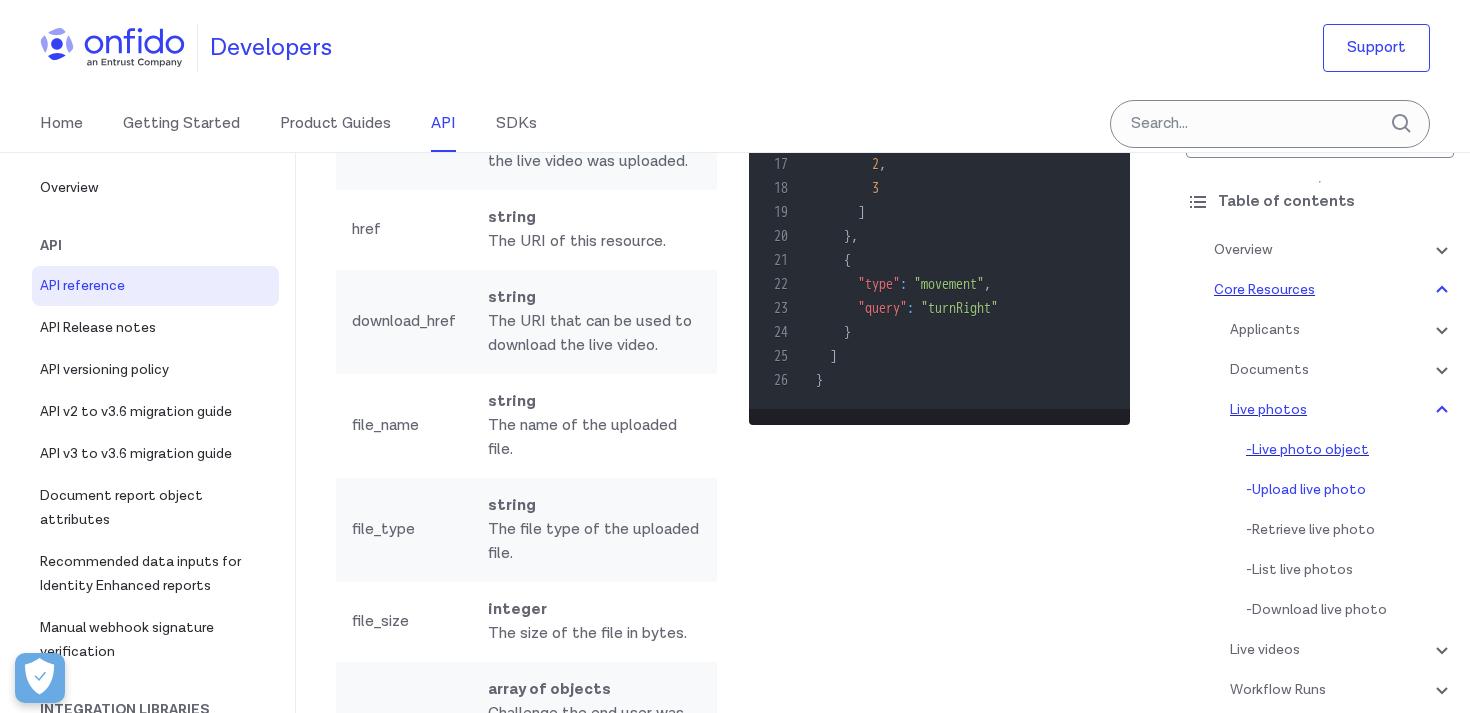 click on "-  Live photo object" at bounding box center [1350, 450] 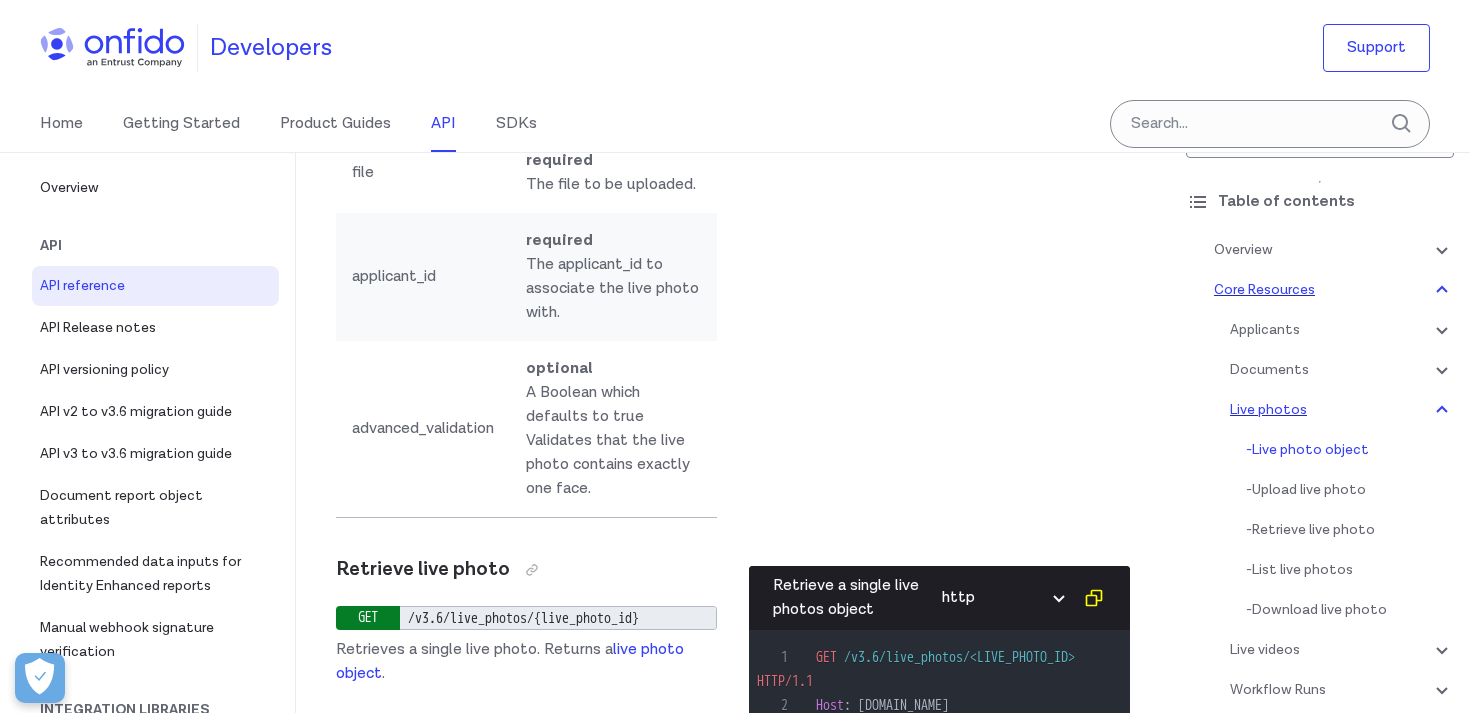 scroll, scrollTop: 41159, scrollLeft: 0, axis: vertical 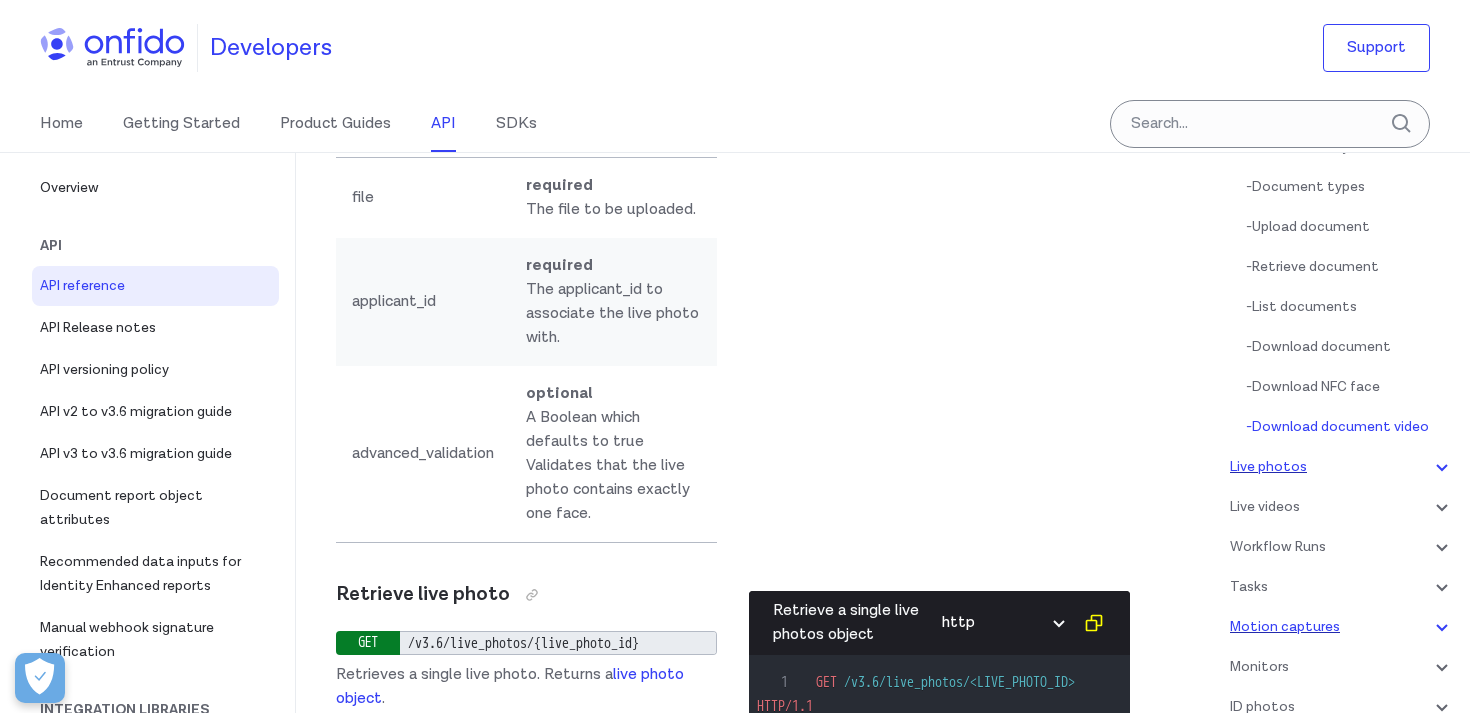 click 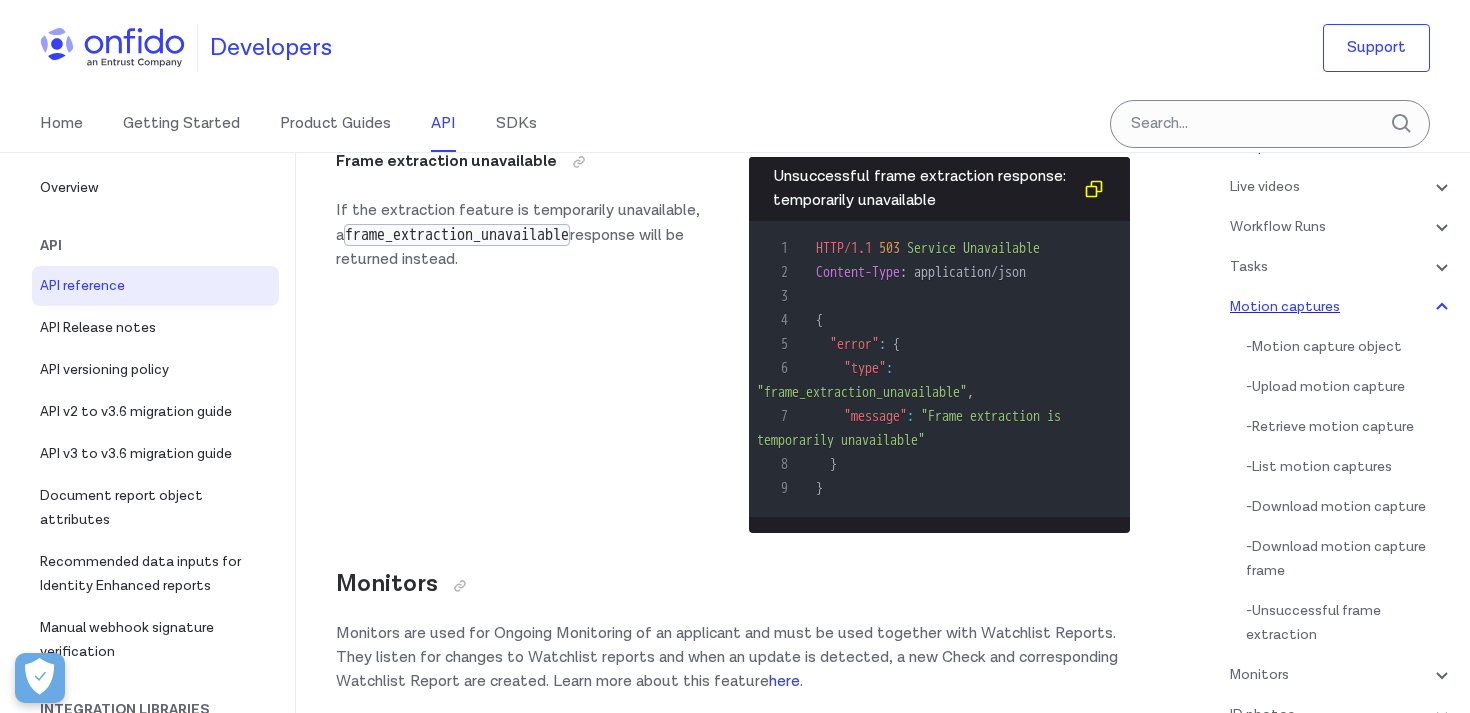 scroll, scrollTop: 413, scrollLeft: 0, axis: vertical 